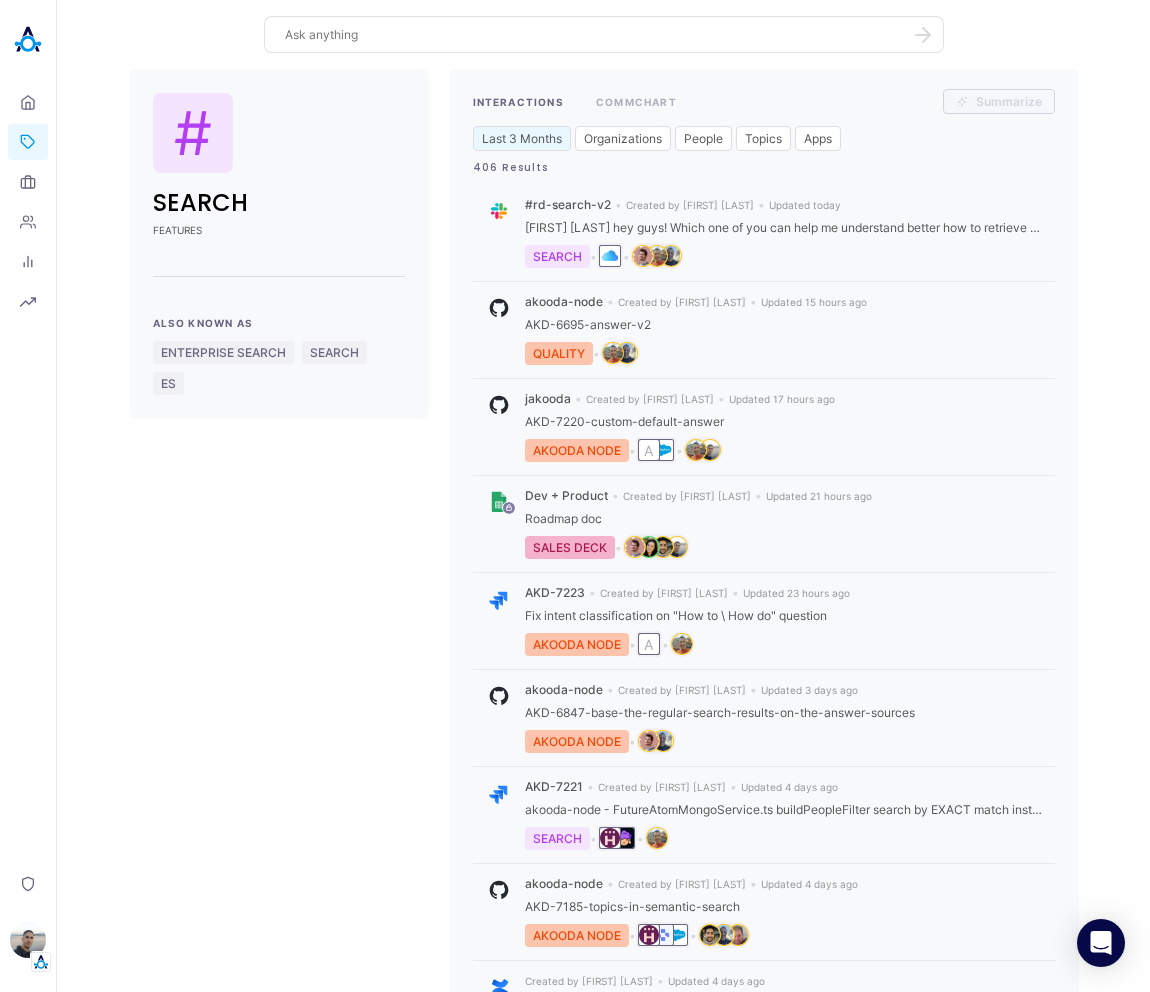 scroll, scrollTop: 0, scrollLeft: 0, axis: both 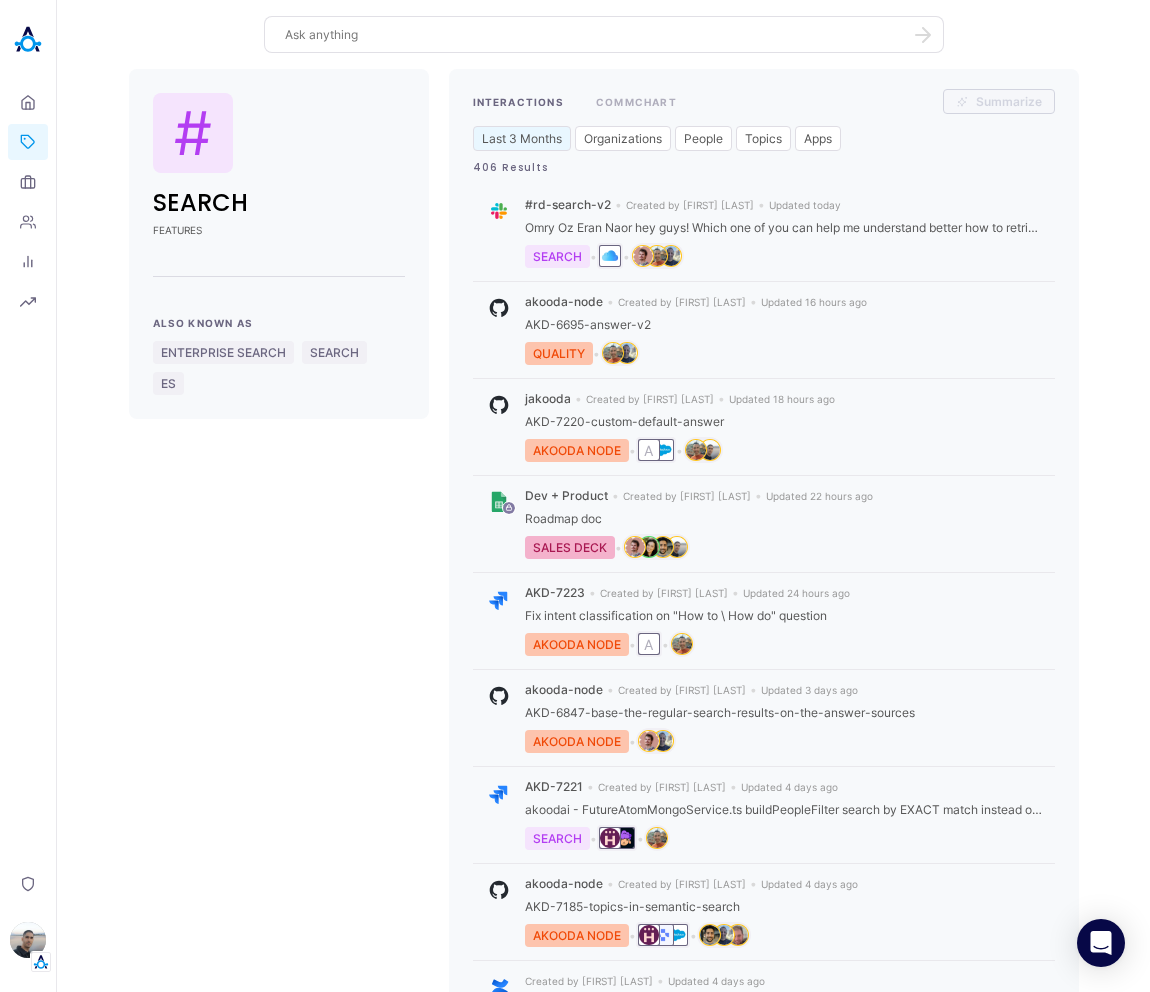 click on "# SEARCH FEATURES Also Known As ENTERPRISE SEARCH SEARCH ES INTERACTIONS COMMCHART Summarize Last 3 Months Organizations People Topics Apps 406 Results #rd-search-v2  •  Created by [FIRST] [LAST]  •  Updated today Omry Oz Eran Naor hey guys! Which one of you can help me understand better how to retrieve `allSources` from each tool?
`allSources` means - sources used to answer the question + sources that were discarded.
For the search results we need to return both so we can offer more detailed results to the user. SEARCH  •   •  Summarize akooda-node  •  Created by Omry Oz  •  Updated 16 hours ago AKD-6695-answer-v2 QUALITY  •  Summarize jakooda  •  Created by Eli Leon  •  Updated 18 hours ago AKD-7220-custom-default-answer AKOODA NODE  •  A  •  Summarize Dev + Product  •  Created by Ilana Djemal  •  Updated 22 hours ago Roadmap doc SALES DECK  •  Summarize AKD-7223  •  Created by Eran Naor  •  Updated 24 hours ago AKOODA NODE  •  A A 1 2" at bounding box center (603, 643) 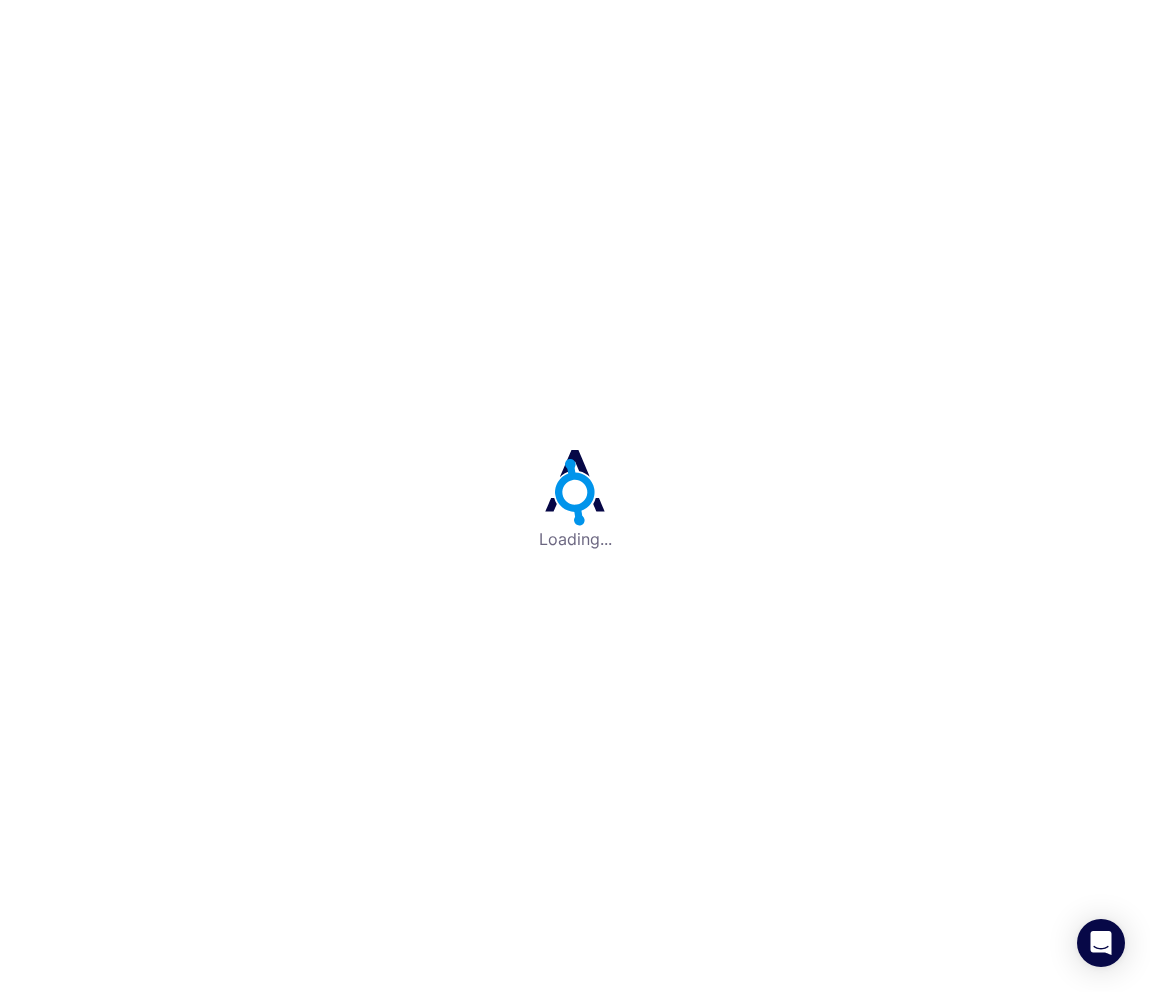 scroll, scrollTop: 0, scrollLeft: 0, axis: both 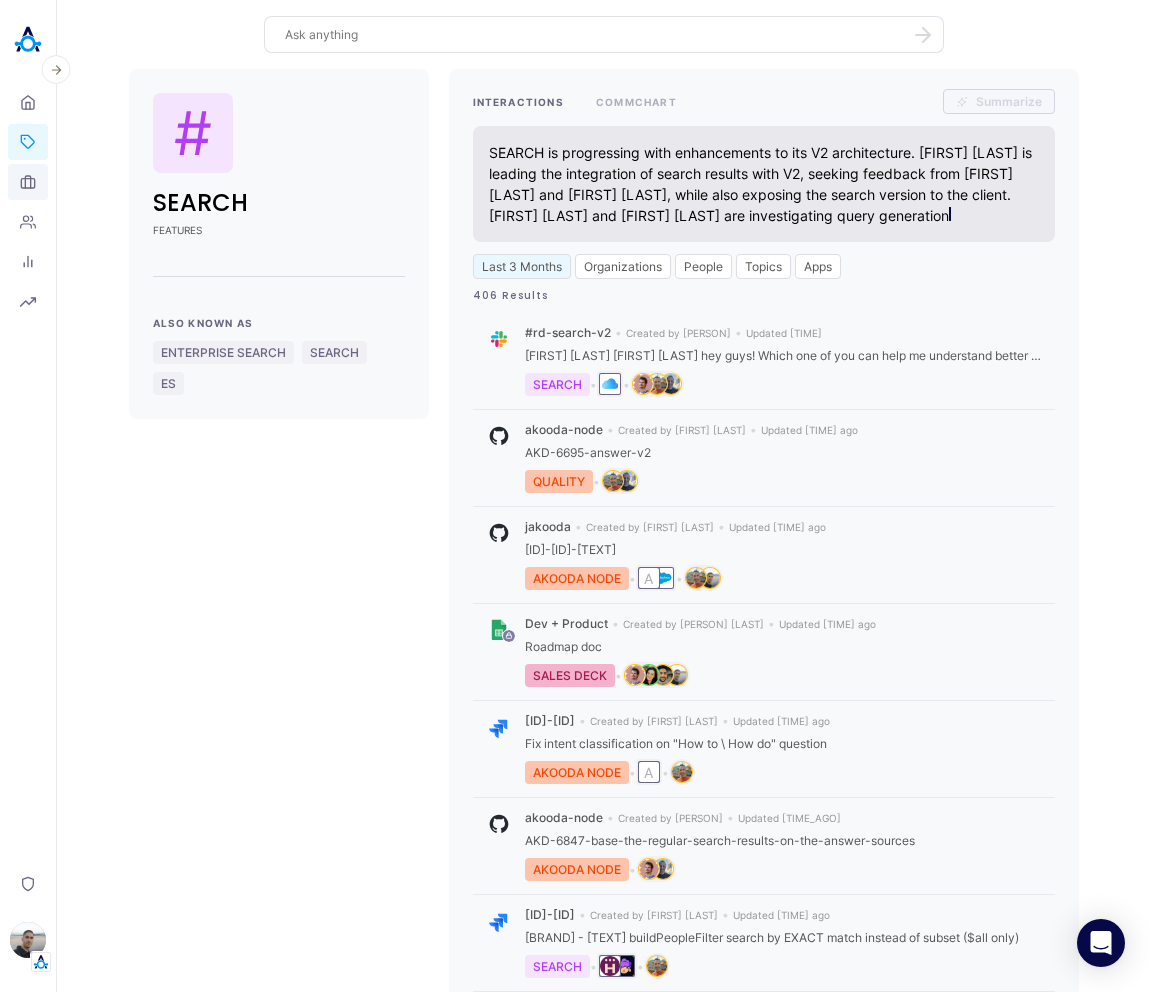click 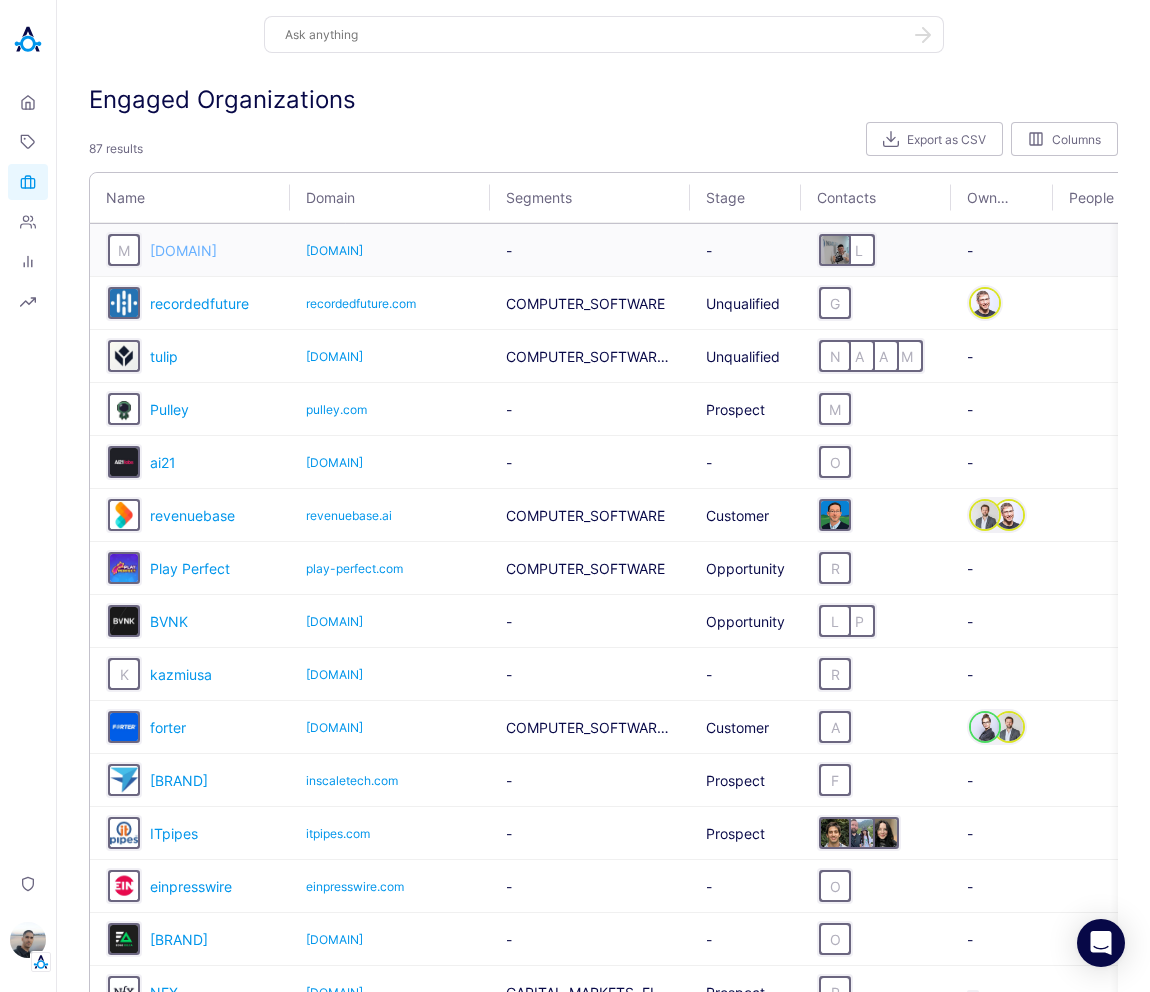click on "[DOMAIN]" at bounding box center [183, 250] 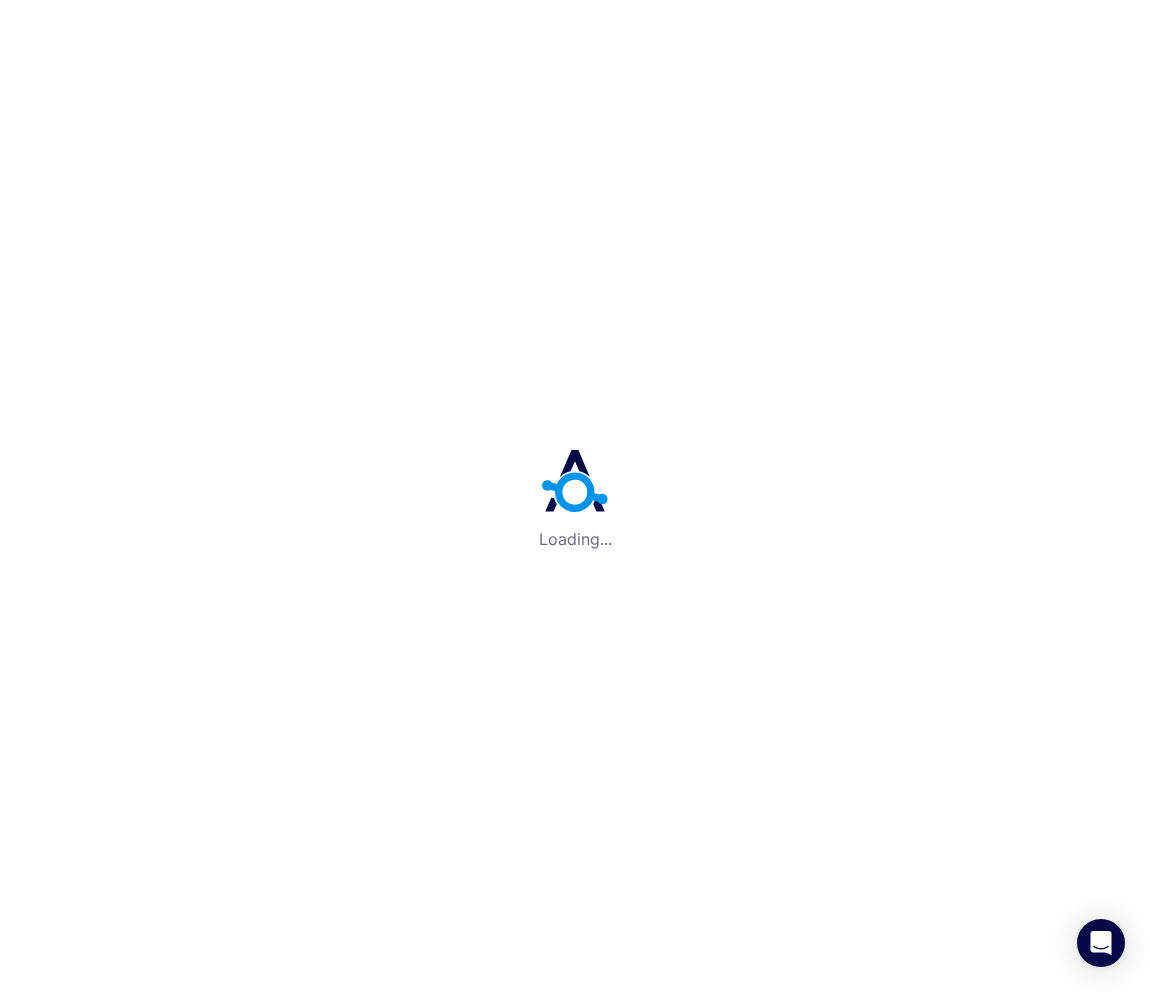 scroll, scrollTop: 0, scrollLeft: 0, axis: both 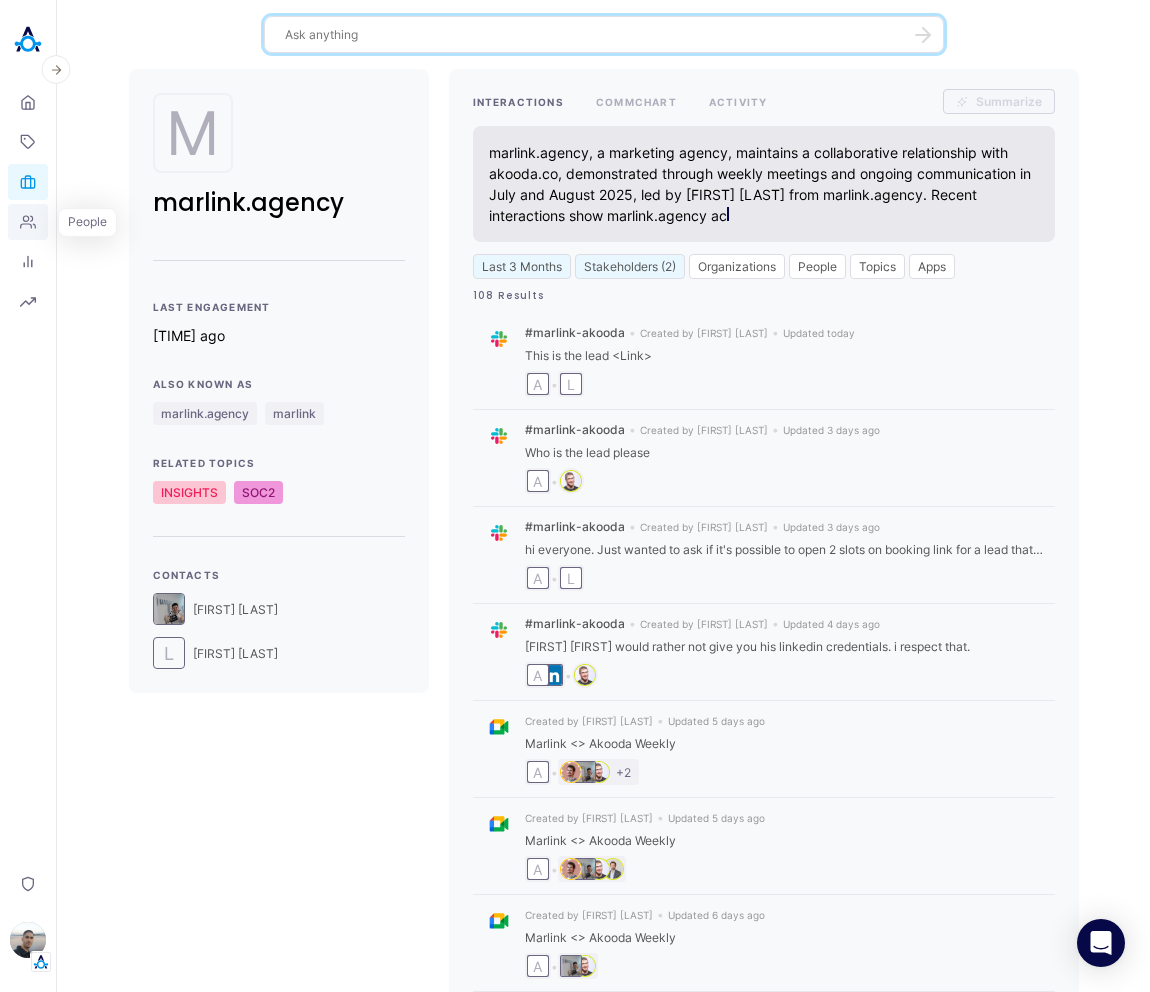 click 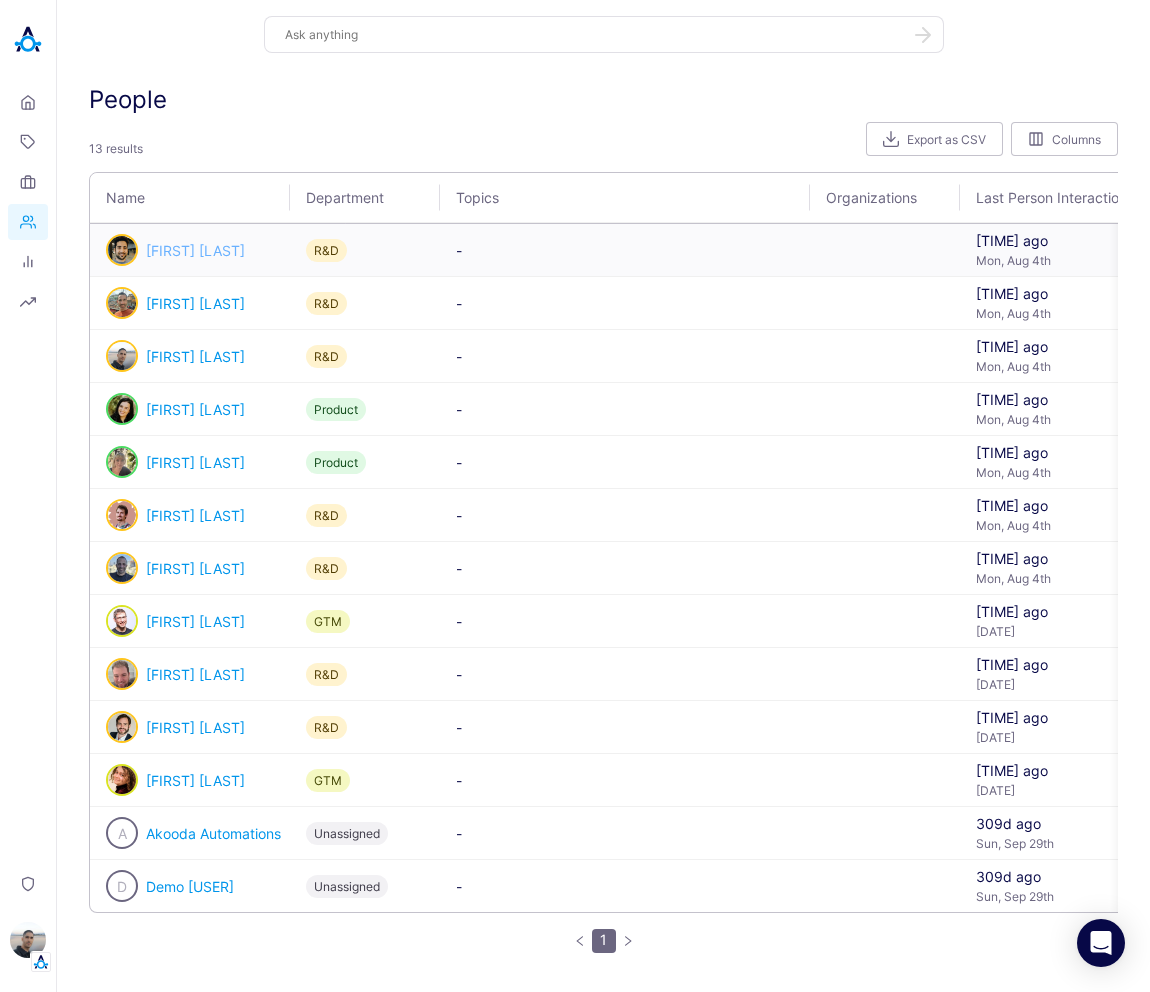 click on "[FIRST] [LAST]" at bounding box center (195, 250) 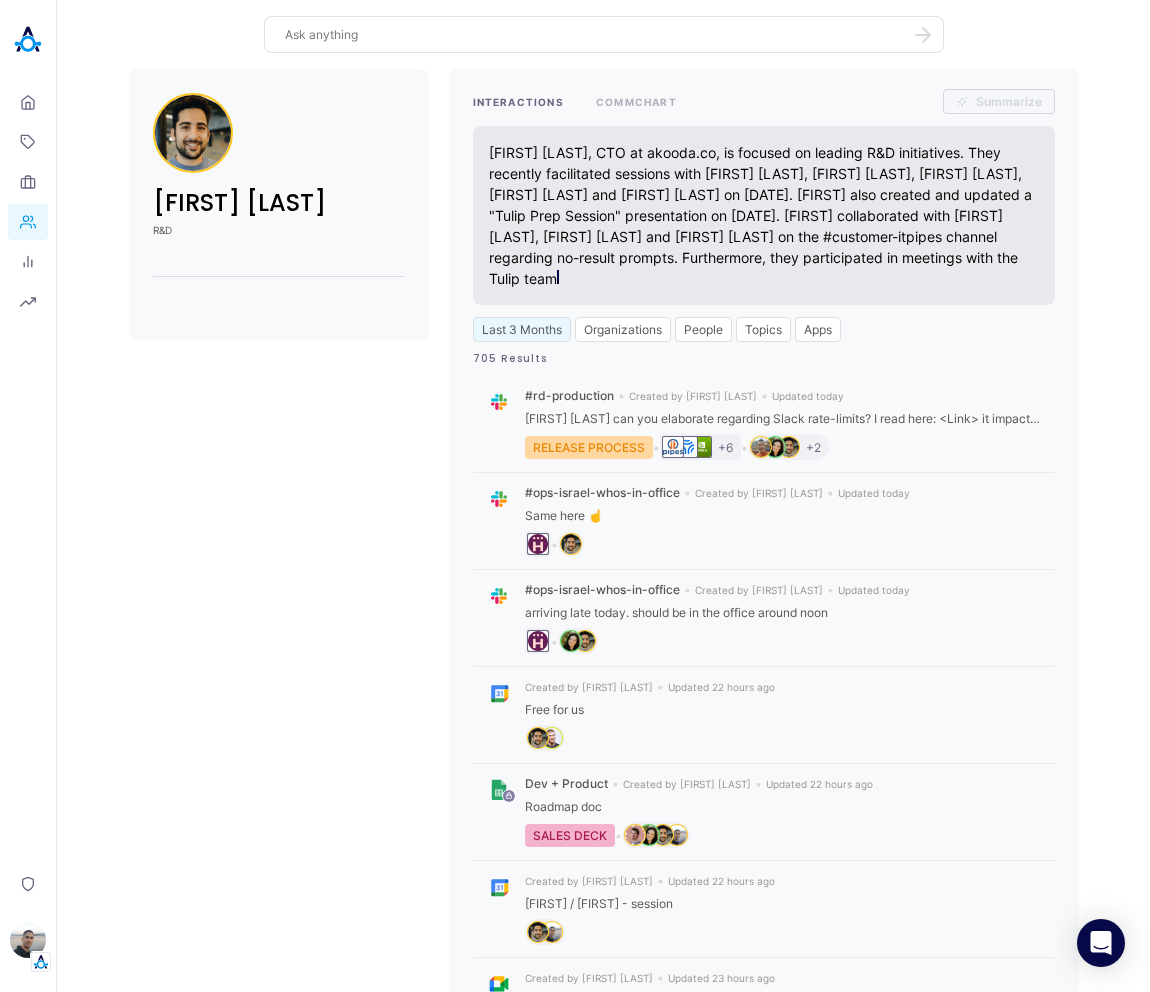 click on "[FIRST] [LAST] R&D INTERACTIONS COMMCHART Summarize [FIRST] [LAST], CTO at akooda.co, is focused on leading R&D initiatives. They recently facilitated sessions with [FIRST] [LAST], [FIRST] [LAST], [FIRST] [LAST], [FIRST] [LAST] and [FIRST] [LAST] on [DATE]. [FIRST] also created and updated a "Tulip Prep Session" presentation on [DATE]. [FIRST] collaborated with [FIRST] [LAST], [FIRST] [LAST] and [FIRST] [LAST] on the #customer-itpipes channel regarding no-result prompts. Furthermore, they participated in meetings with the Tulip team Last 3 Months Organizations People Topics Apps 705 Results #rd-production  •  Created by [FIRST] [LAST]  •  Updated today RELEASE PROCESS  •  +6  •  +2 Summarize #ops-israel-whos-in-office  •  Created by [FIRST] [LAST]  •  Updated today Same here ☝️  •  Summarize #ops-israel-whos-in-office  •  Created by [FIRST] [LAST]  •  Updated today arriving late today. should be in the office around noon  •  Summarize Created by [FIRST] [LAST]  •  Updated 22 hours ago 1 2 3" at bounding box center [603, 739] 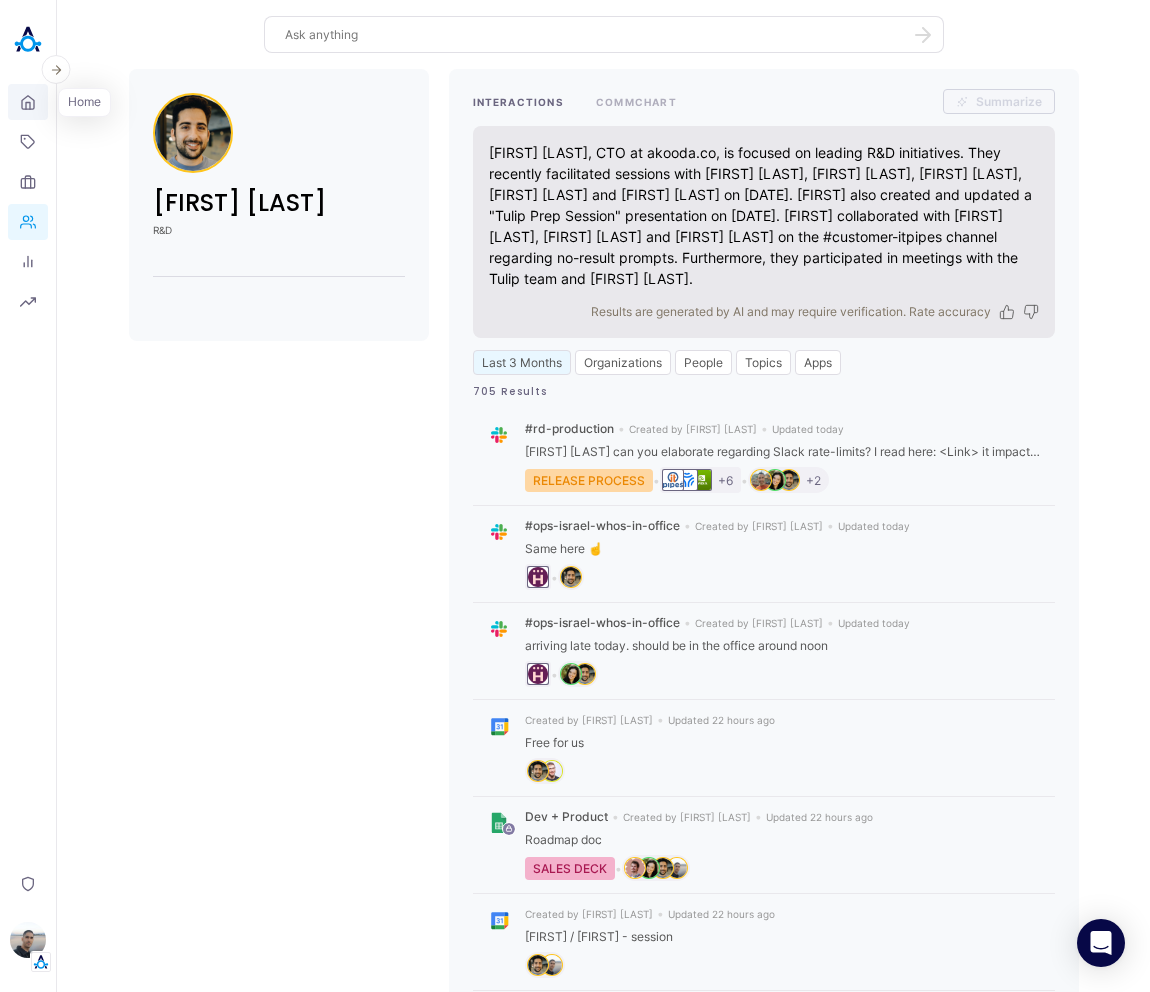 click on "Home" at bounding box center (28, 102) 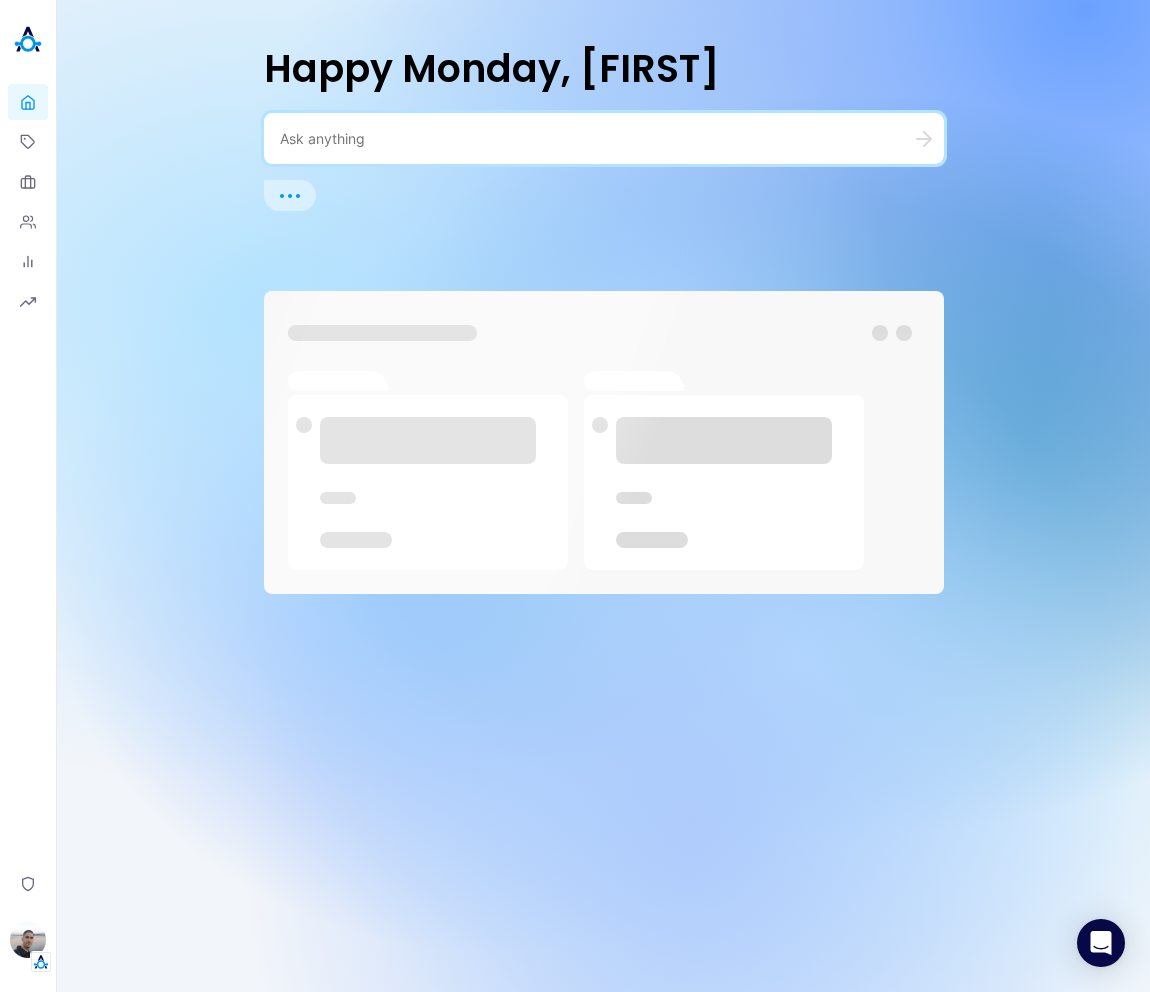 click at bounding box center [604, 138] 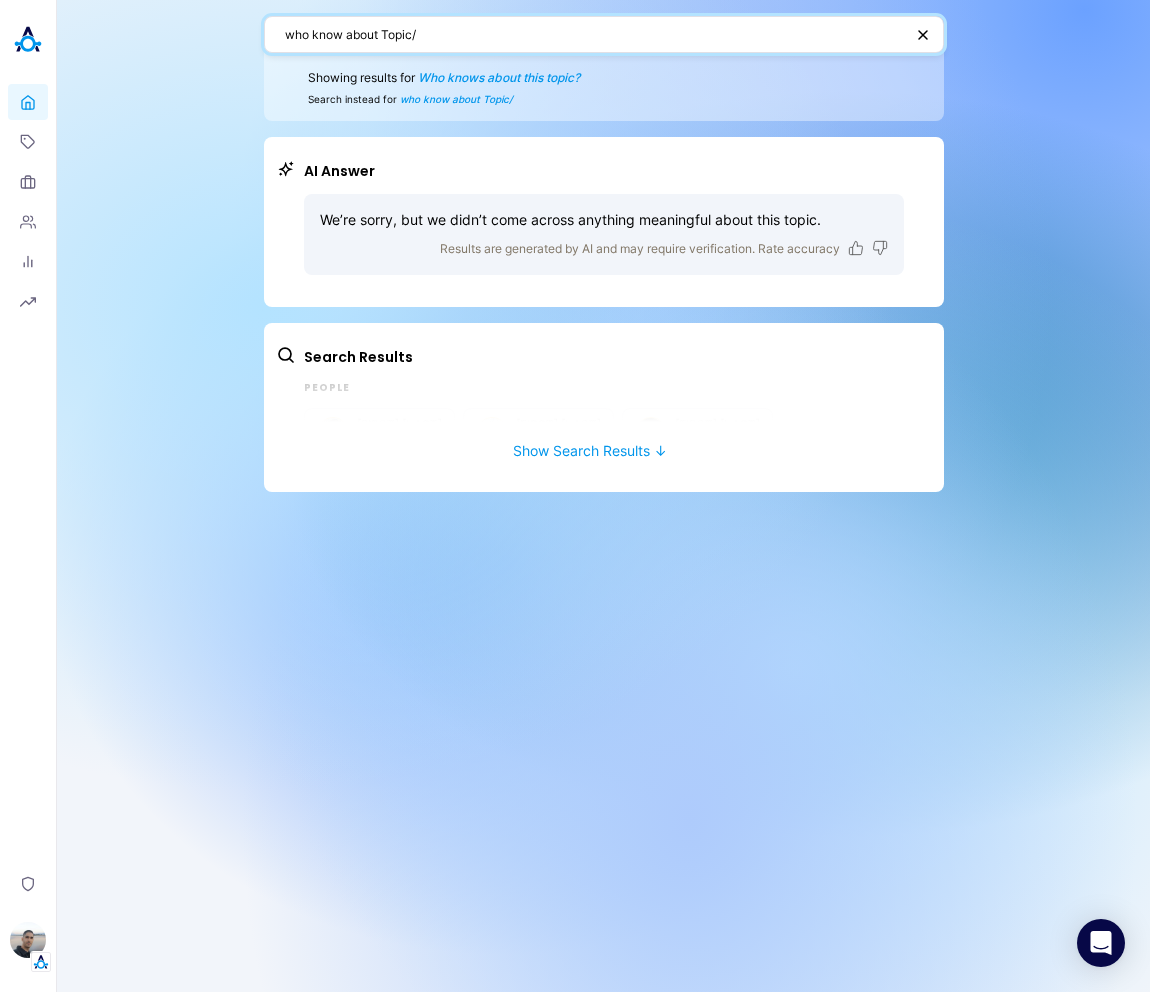 click on "who know about Topic/" at bounding box center (594, 34) 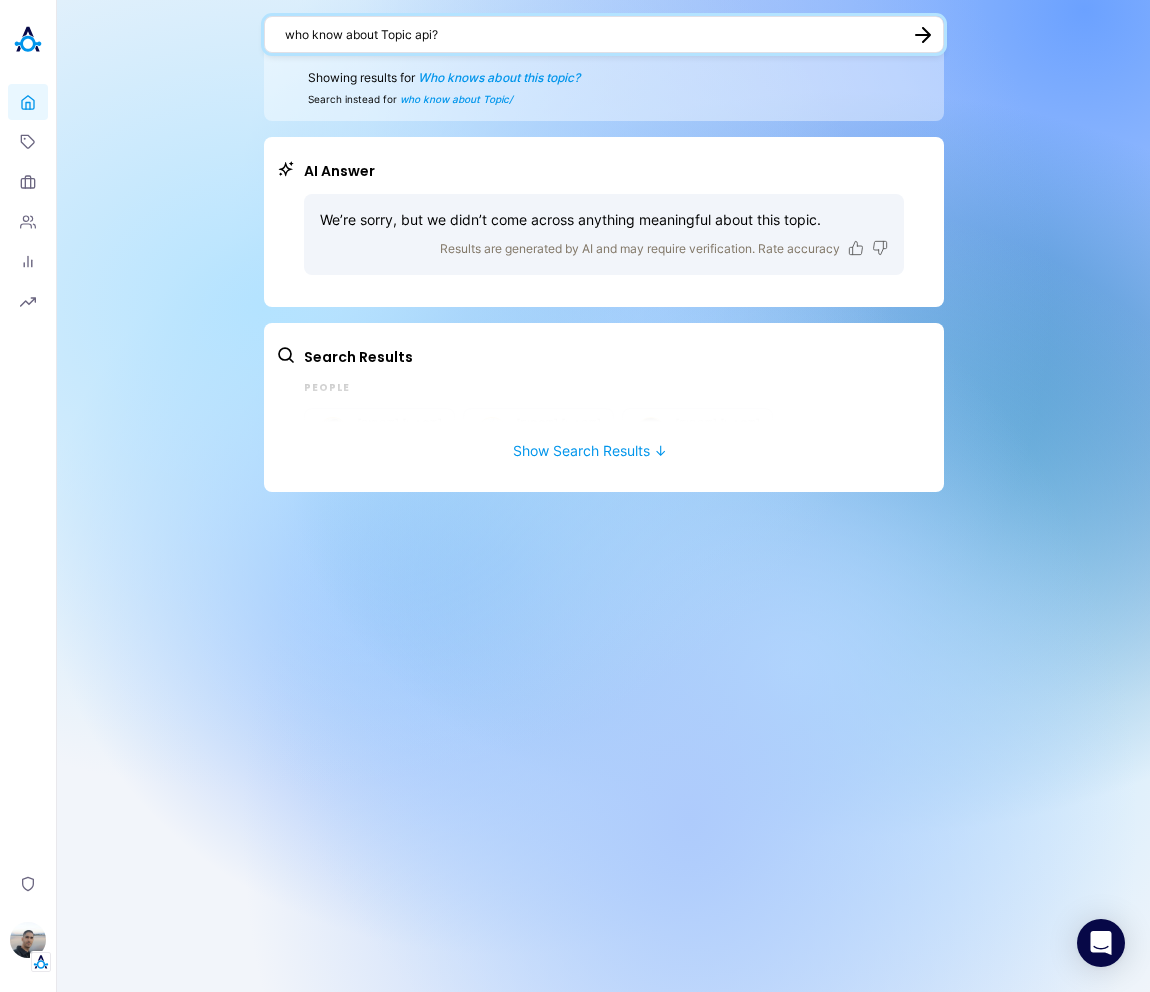 type on "who know about Topic api?" 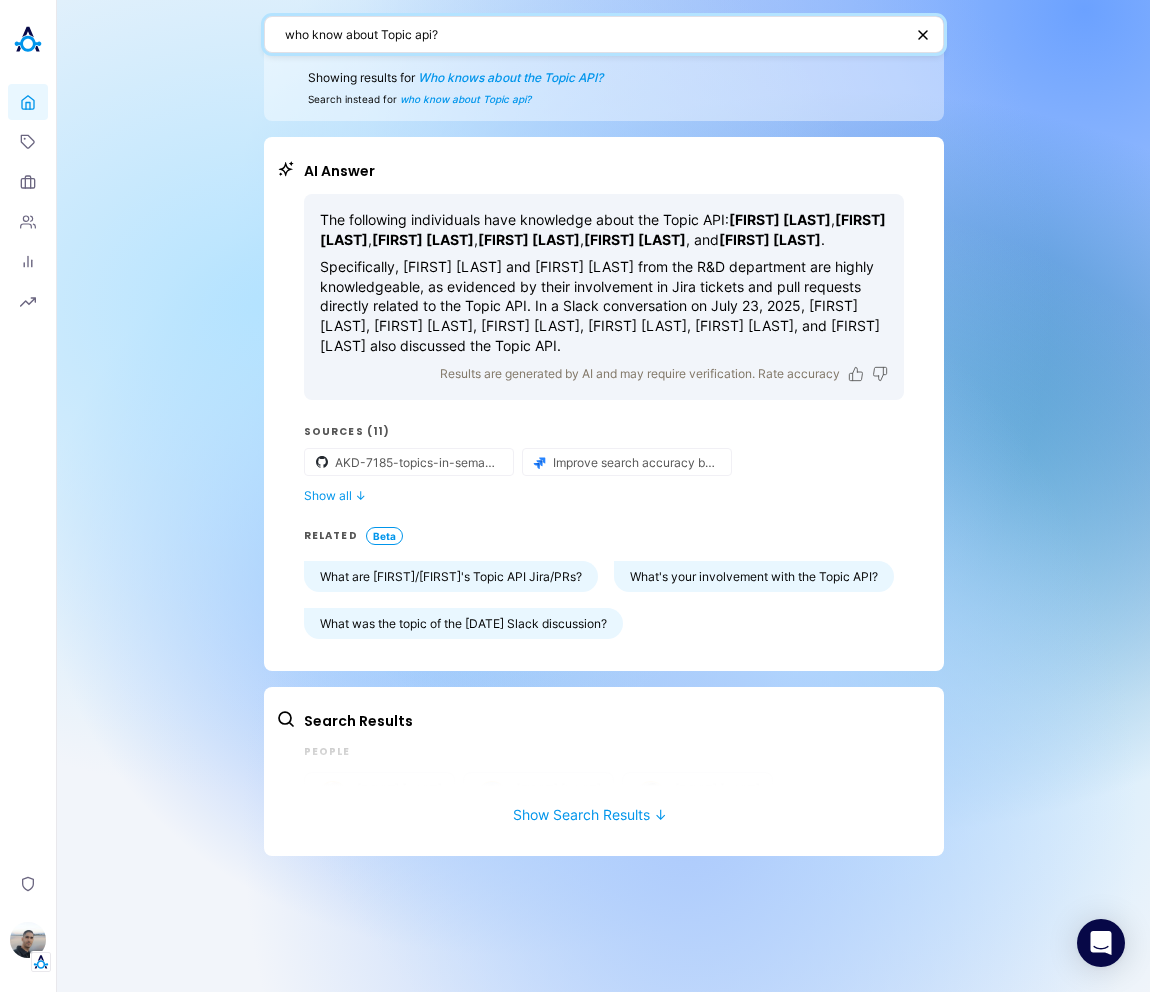 drag, startPoint x: 471, startPoint y: 26, endPoint x: 271, endPoint y: 36, distance: 200.24985 